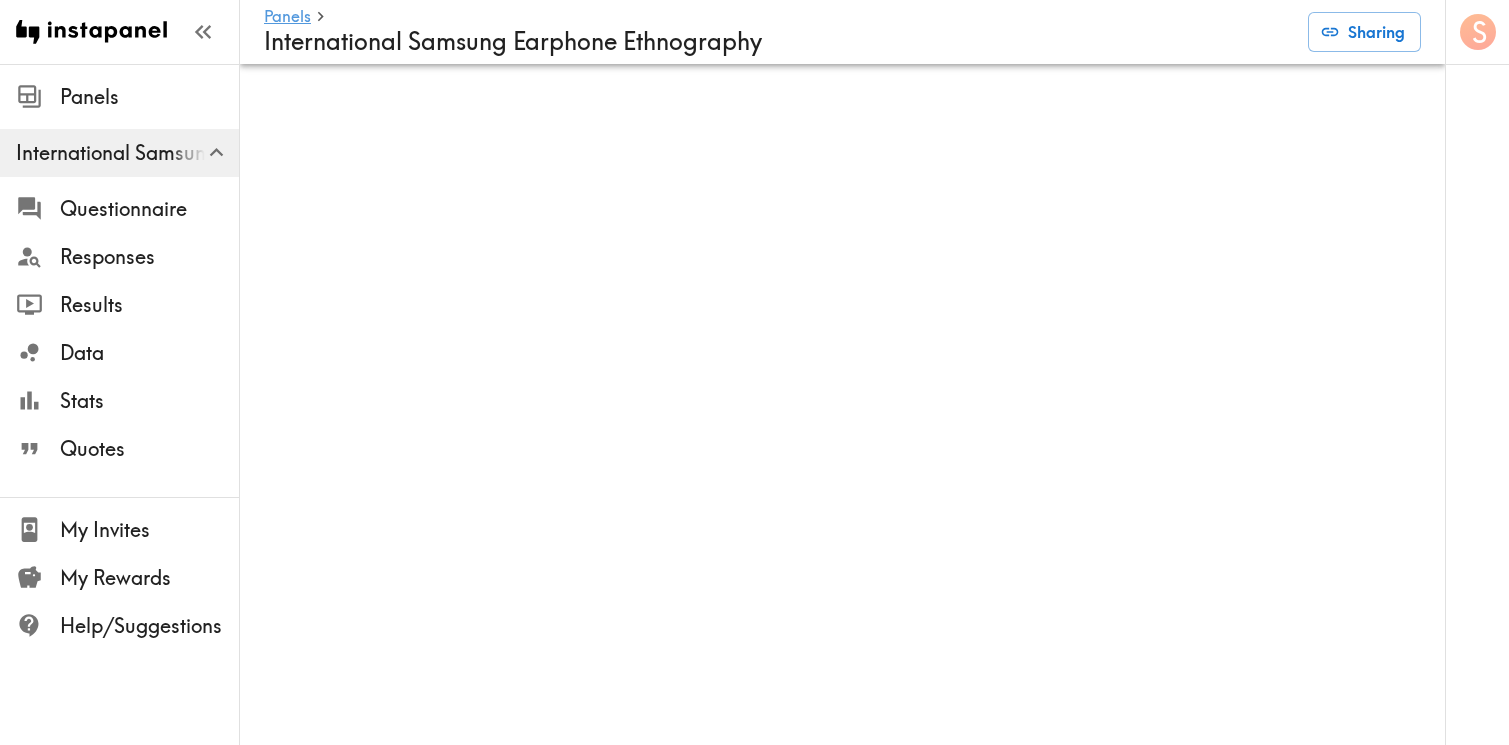 scroll, scrollTop: 0, scrollLeft: 0, axis: both 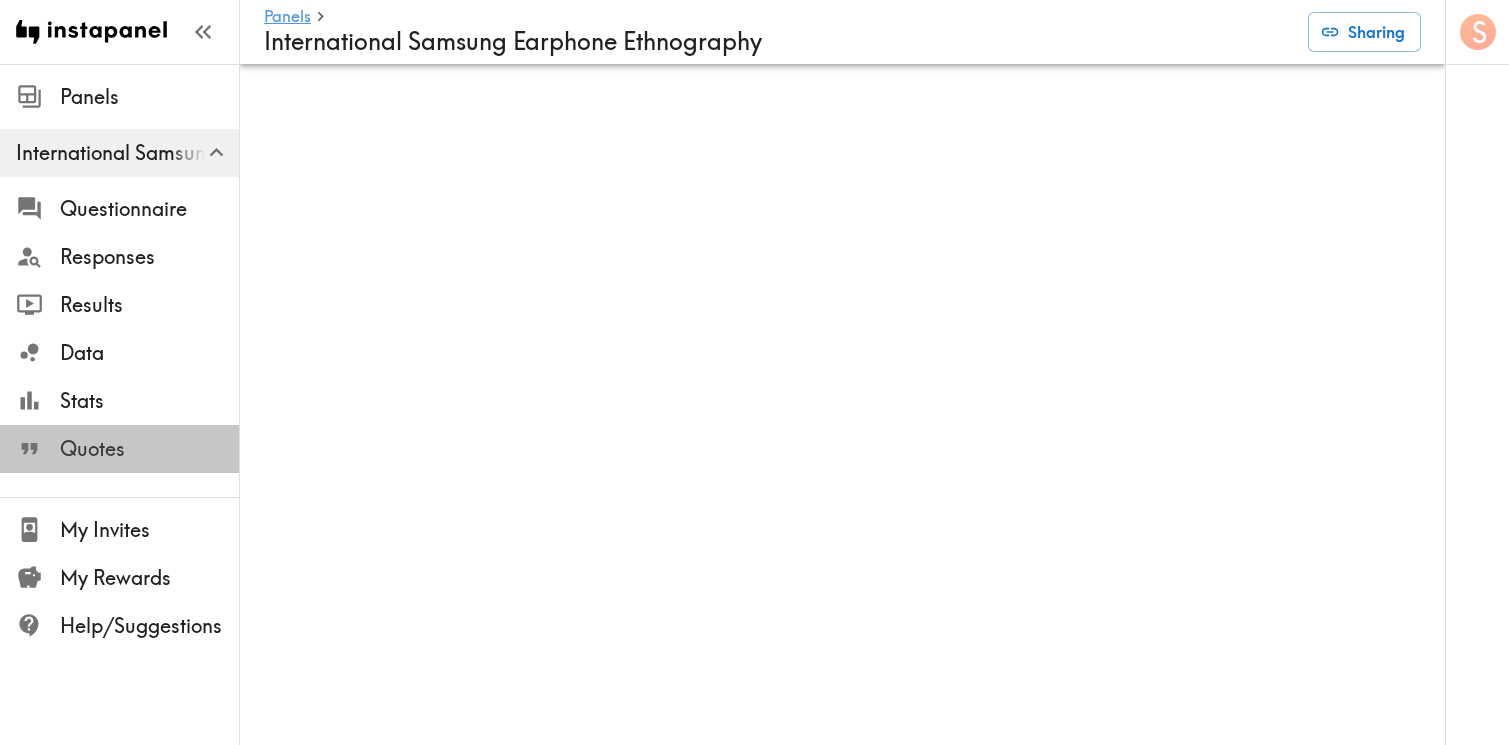 click on "Quotes" at bounding box center [149, 449] 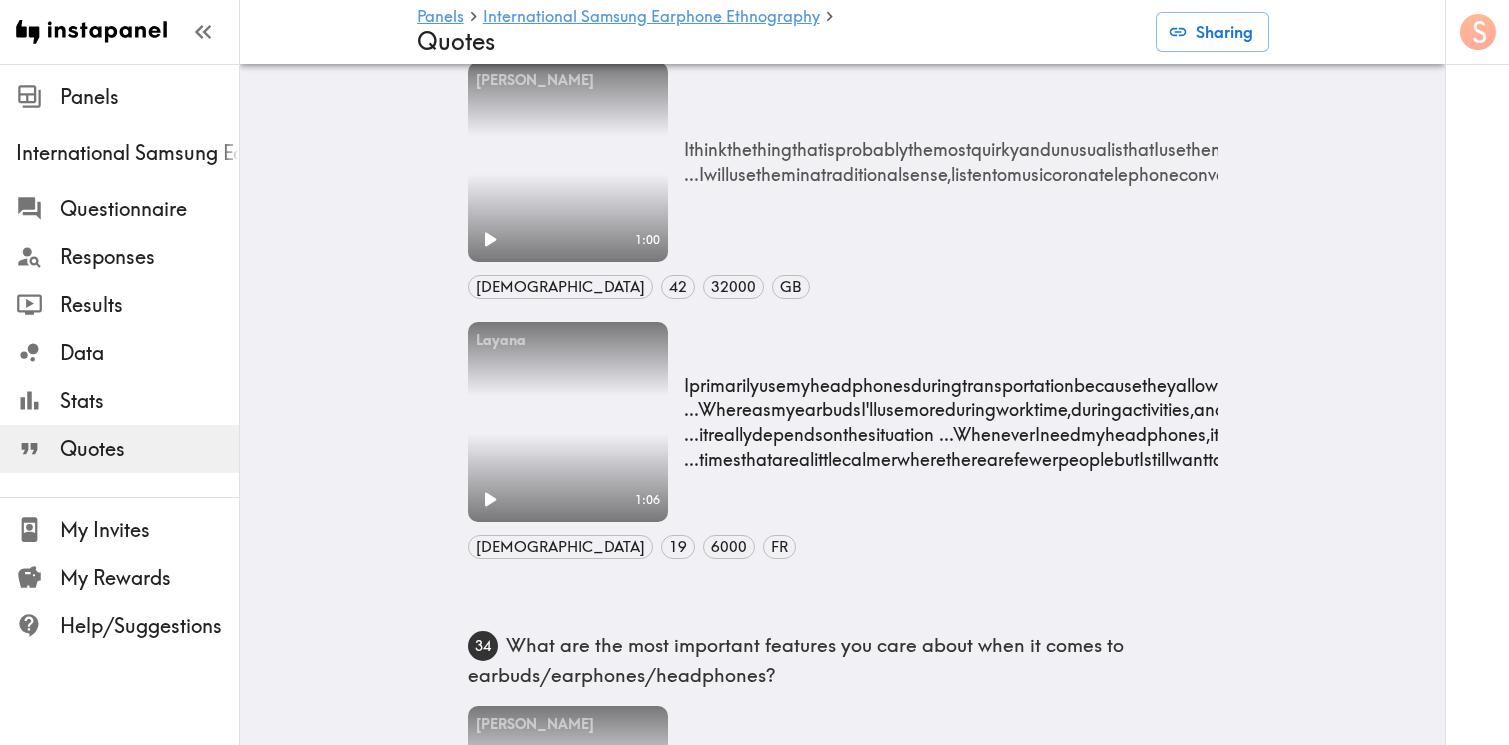 scroll, scrollTop: 1374, scrollLeft: 0, axis: vertical 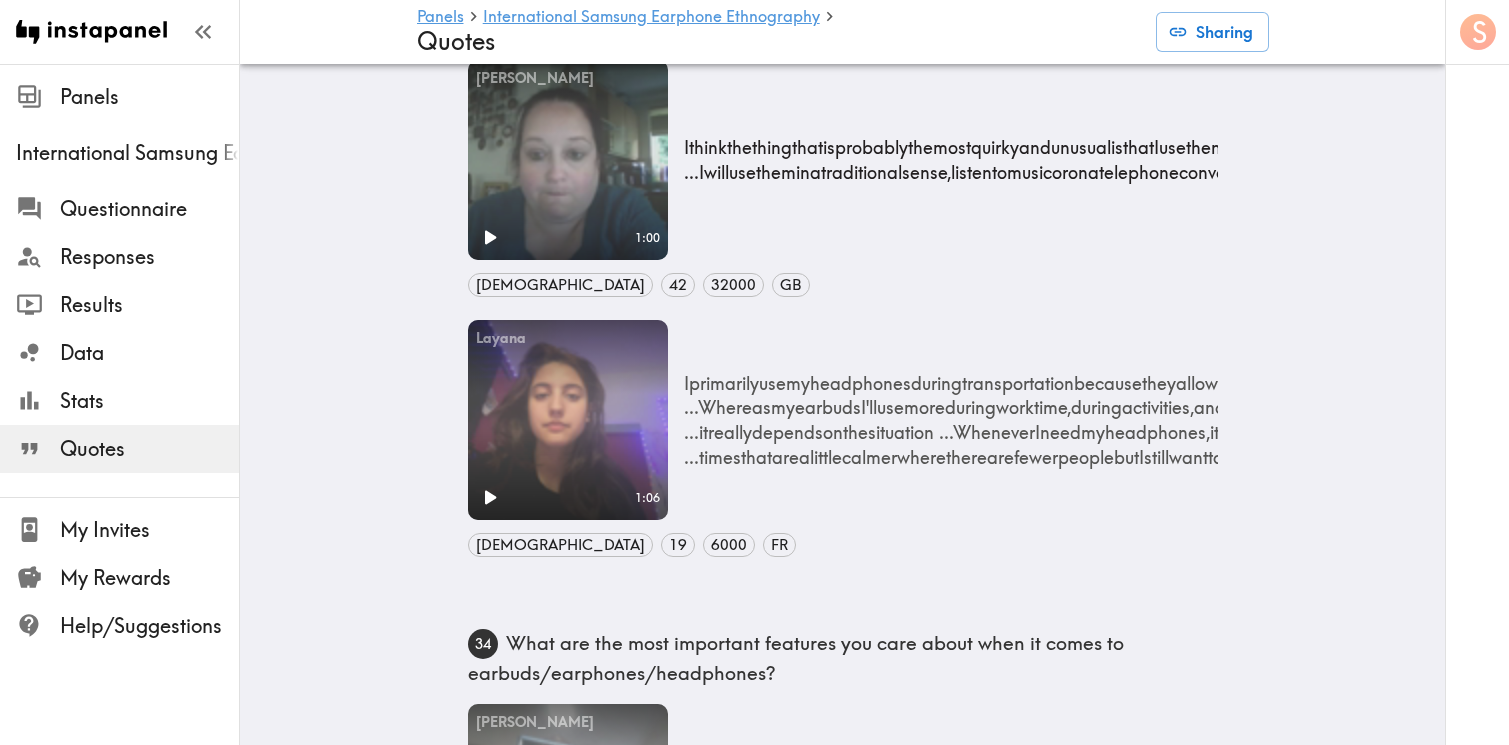 click on "I  think  the  thing  that  is  probably  the  most  quirky  and  unusual  is  that  I  use  the  noise  cancelling  aspect  to  block  out  sounds  that  are  around  me,  even  if  I'm  not  actually  listening  to  anything  through  my  headphones  themselves.  My  headphones  will  connect  to  my  computer.  They  will  connect  to  mobile  phones,  both  mobile  phones ...   I  will  use  them  in  a  traditional  sense,  listen  to  music  or  on  a  telephone  conversation ...   if  I'm  exercising,  maybe.  But  if  I'm  wanting  them  to  actually  tune  out  so  that  I  can  focus  and  in  the  office  environment  and  not  listen  to  other  things  around  me,  I  will  use  them  then  as  well." at bounding box center (1839, 159) 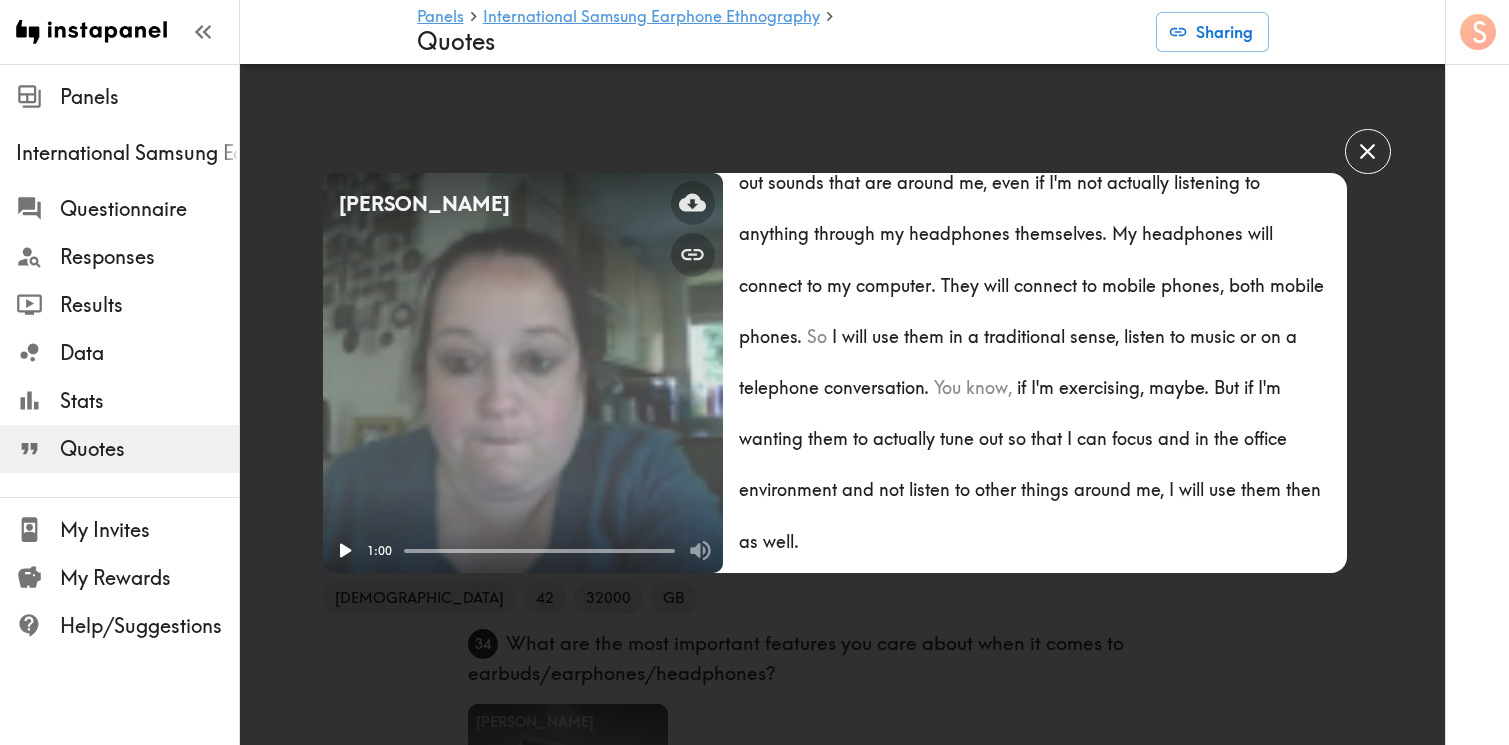 scroll, scrollTop: 466, scrollLeft: 0, axis: vertical 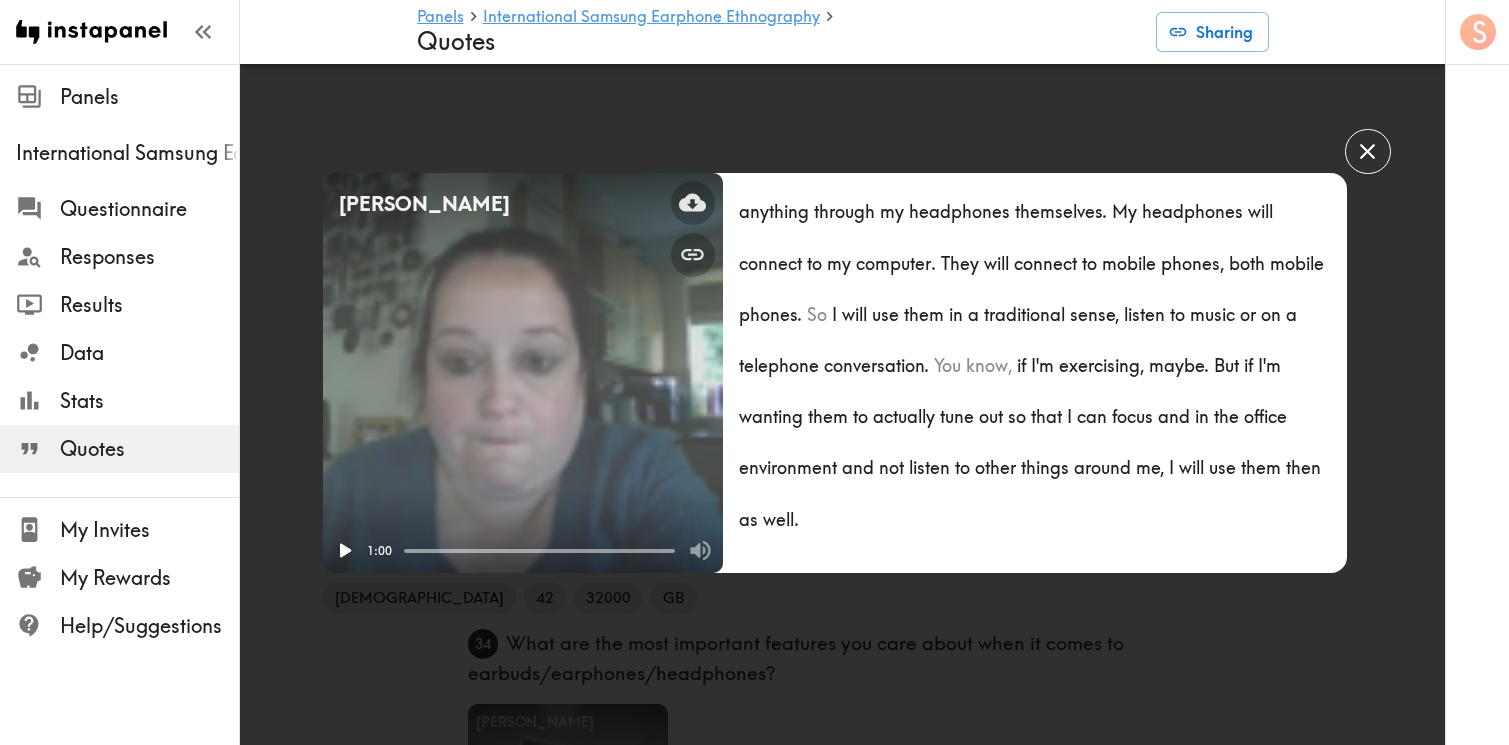 click on "[PERSON_NAME] Your browser does not support the video tag. 1:00 [DEMOGRAPHIC_DATA] 42 32000 GB 33 Describe your listening habits. Do you use a certain earphone/earbud/headphone for certain types of content (e.g. gaming v podcasts)?Do you use a certain earphone/earbud/headphone for certain situations (e.g. working out v meditating)?Is there anything quirky or unusual about your listening habits?Please explain in detail. So describe my listening habits. I guess that. Is there anything quirky or unusual about my listening habits? I think the thing that is probably the most quirky and unusual is that I use the noise cancelling aspect to block out sounds that are around me, even if I'm not actually listening to anything through my headphones themselves. My headphones will connect to my computer. They will connect to mobile phones, both mobile phones. So I will use them in a traditional sense, listen to music or on a telephone conversation. You know, if I'm exercising, maybe. But if I'm wanting them to actually tune out so that I can I" at bounding box center (754, 372) 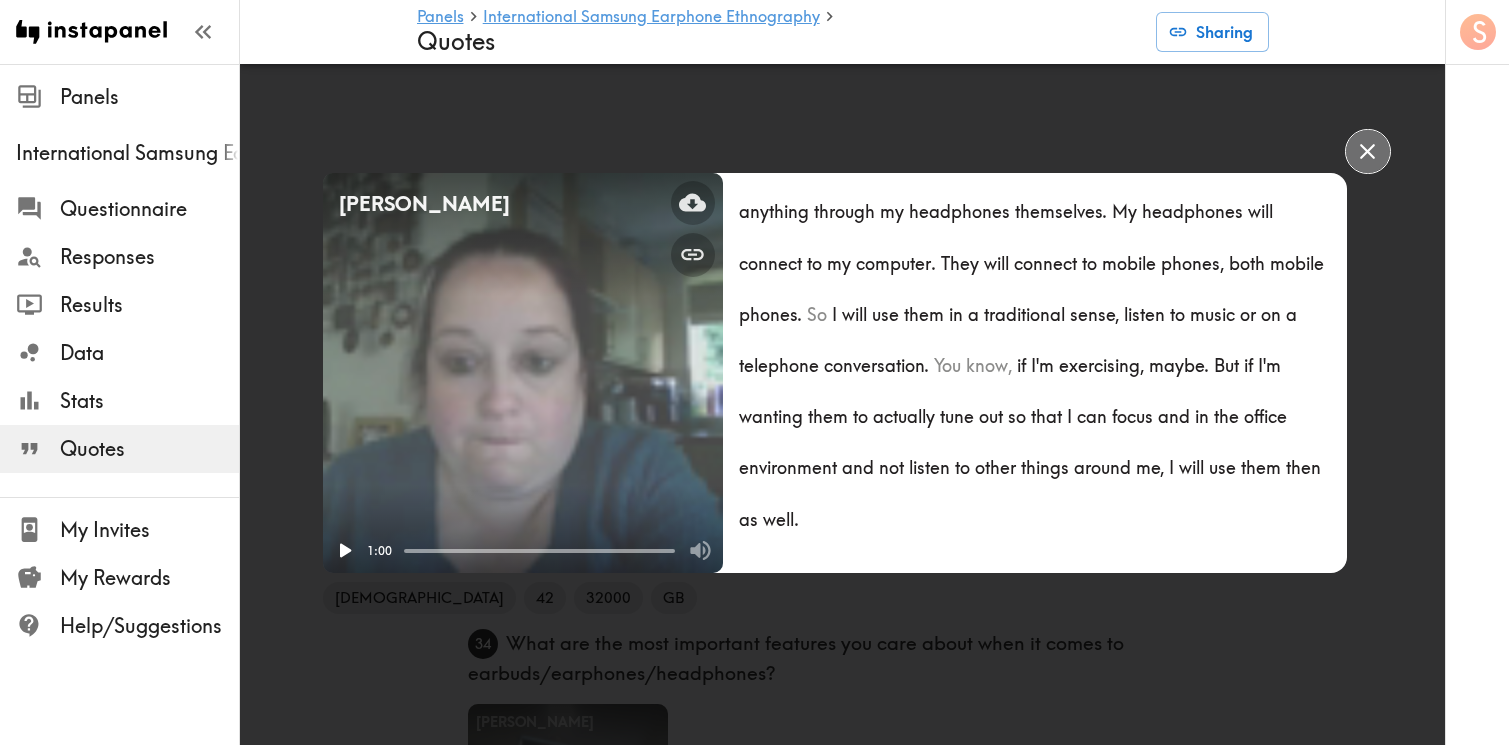 click at bounding box center (1367, 151) 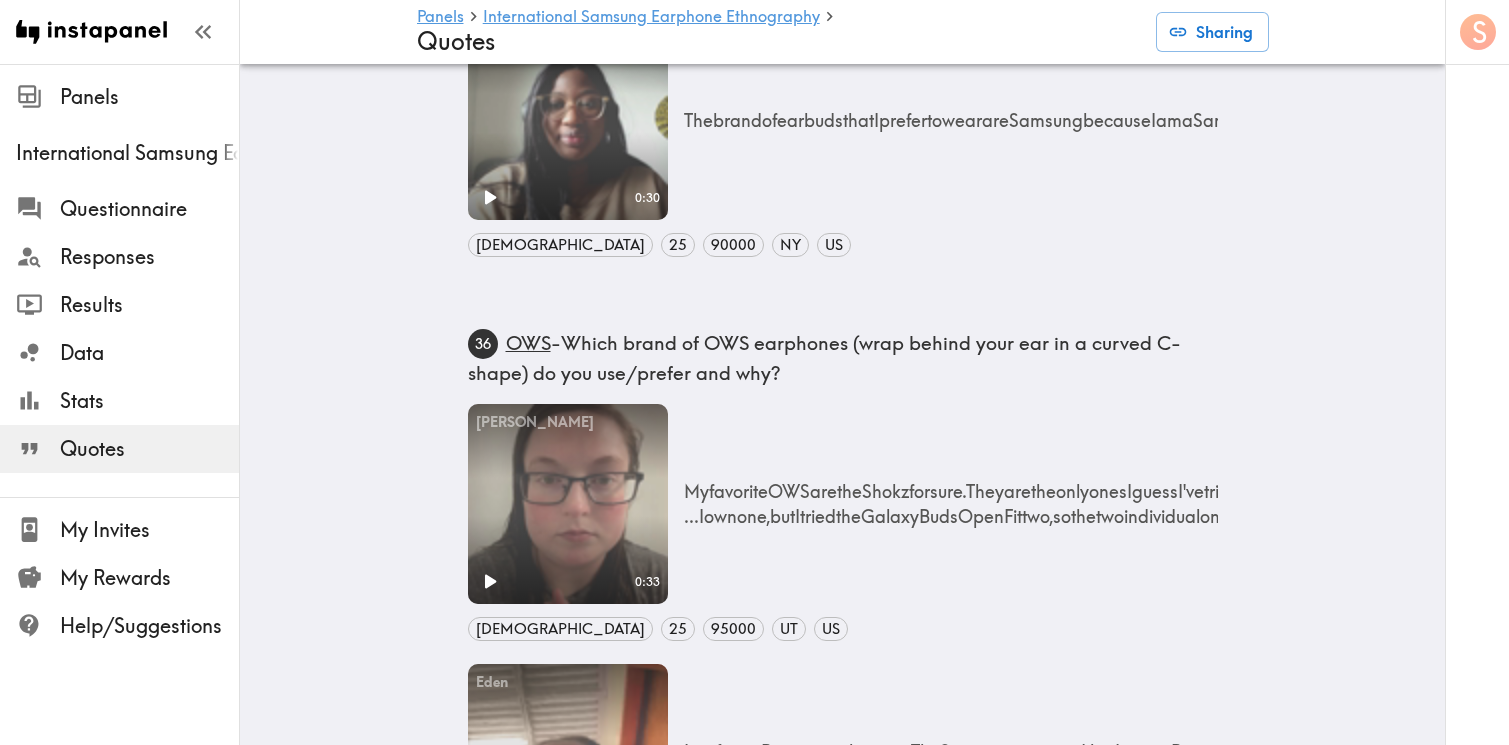 scroll, scrollTop: 3484, scrollLeft: 0, axis: vertical 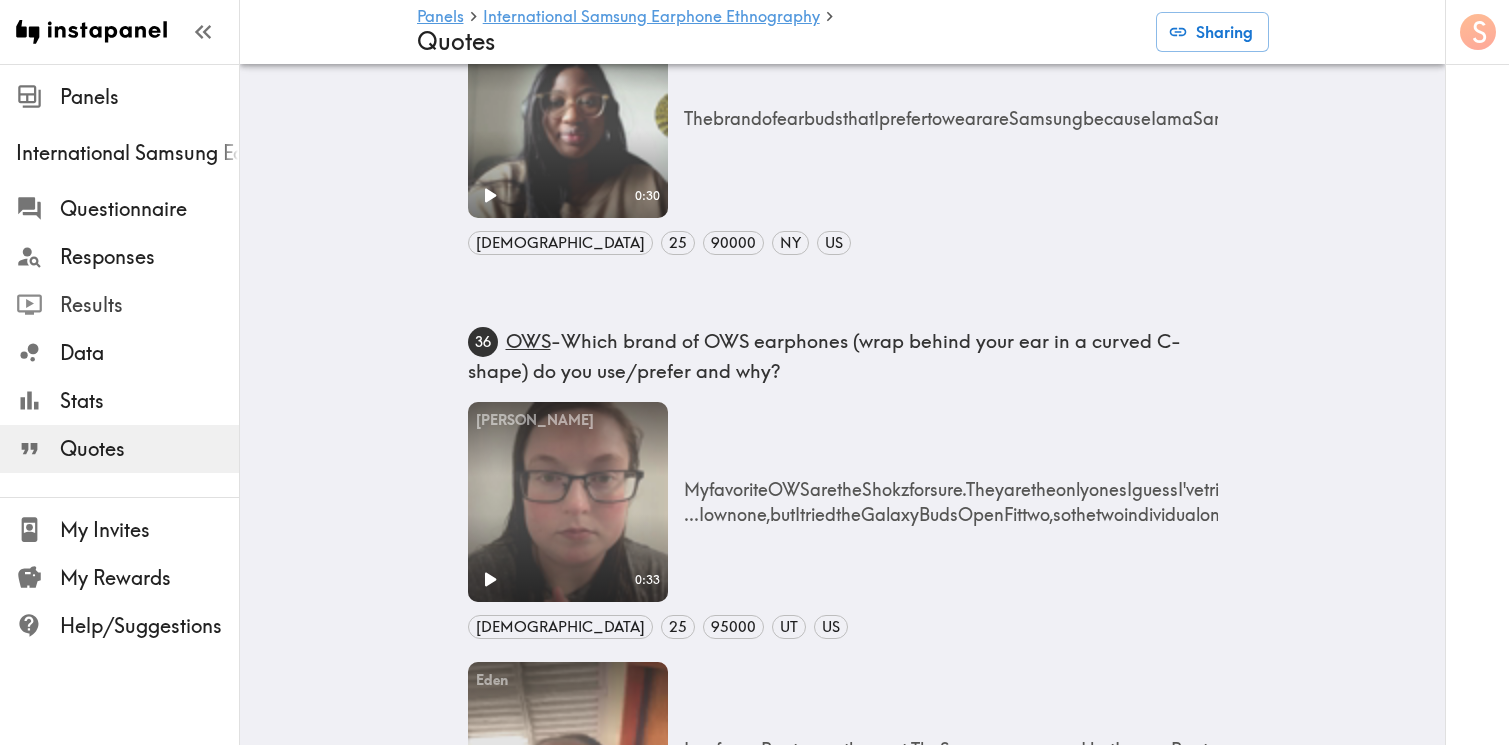 click on "Results" at bounding box center (149, 305) 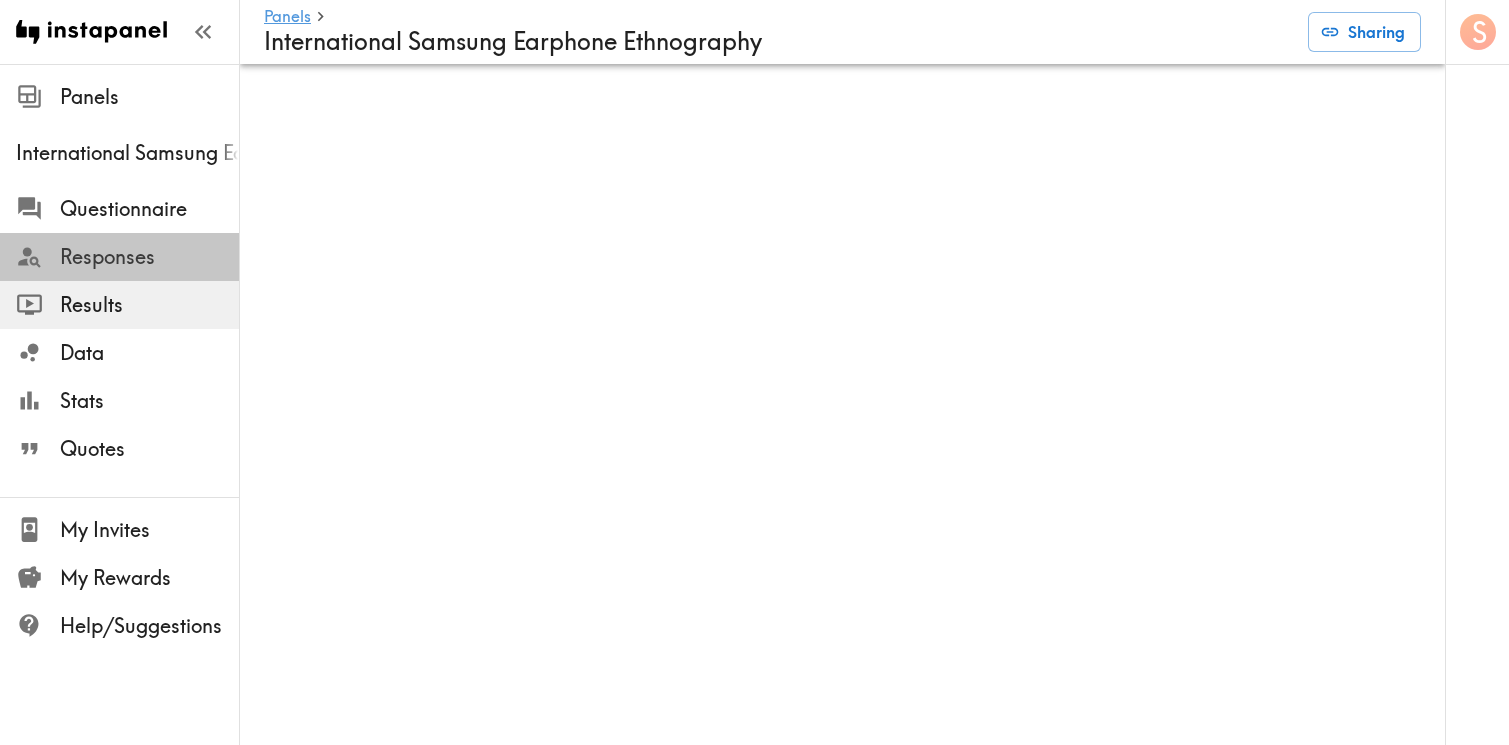 click on "Responses" at bounding box center (149, 257) 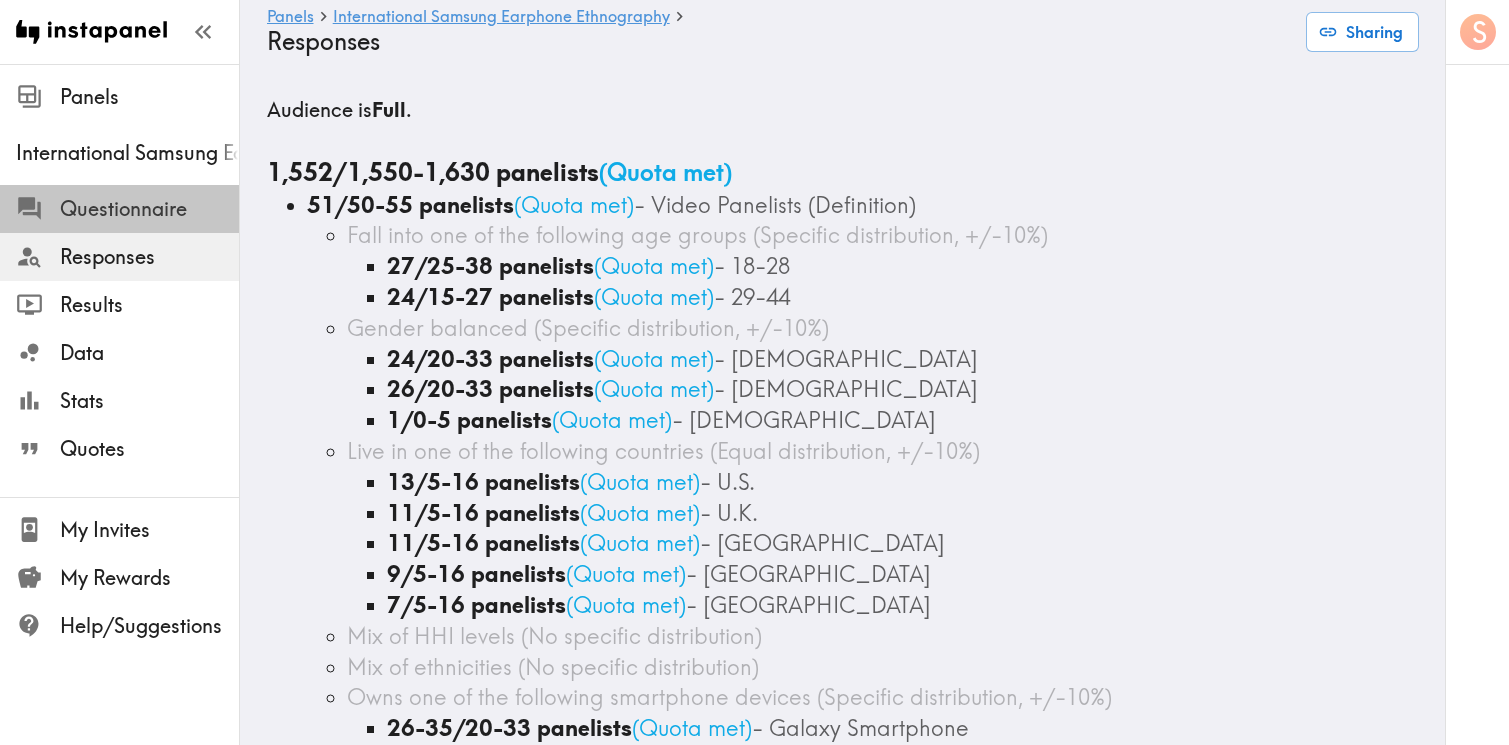 click on "Questionnaire" at bounding box center [149, 209] 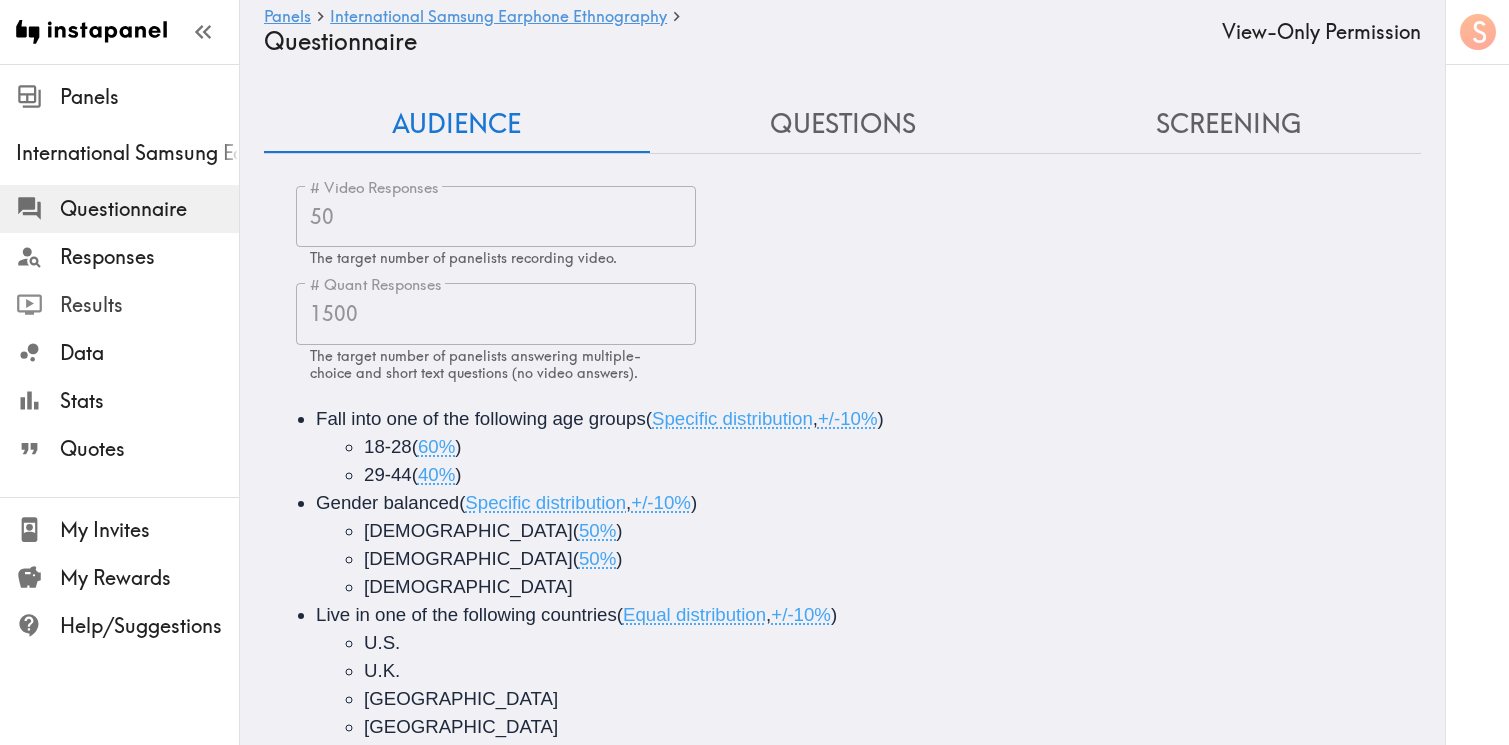 click on "Results" at bounding box center [149, 305] 